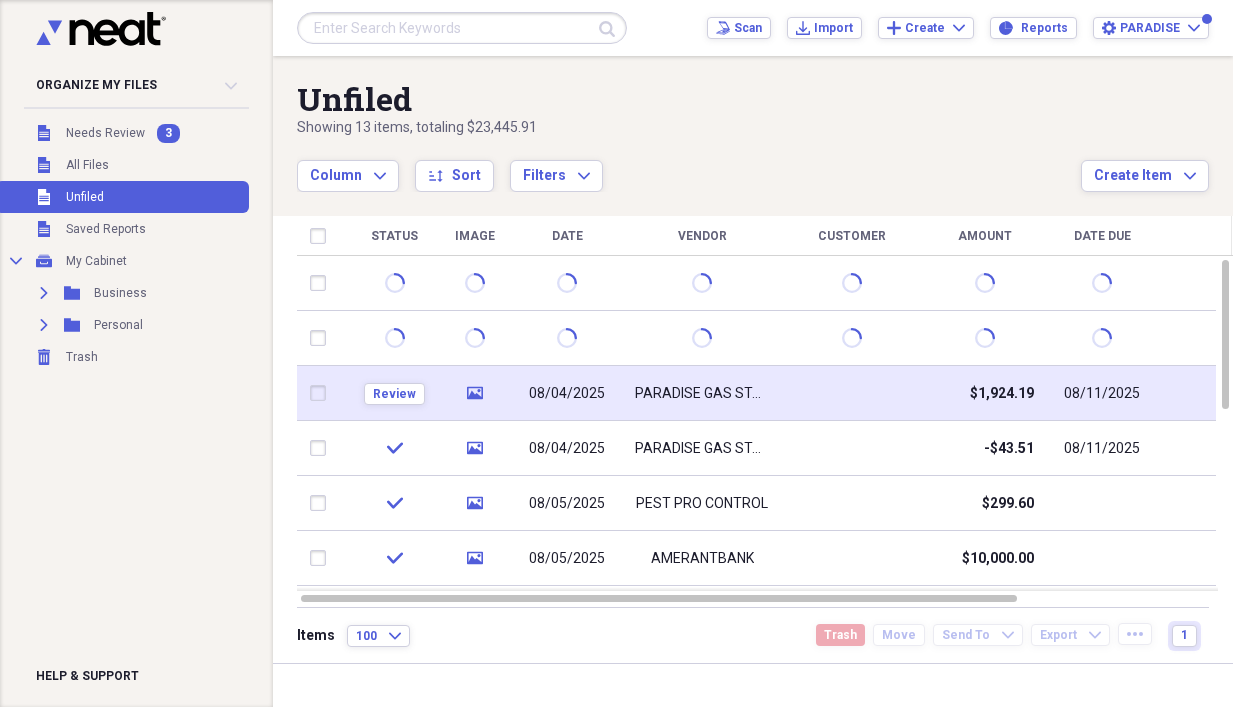 scroll, scrollTop: 0, scrollLeft: 0, axis: both 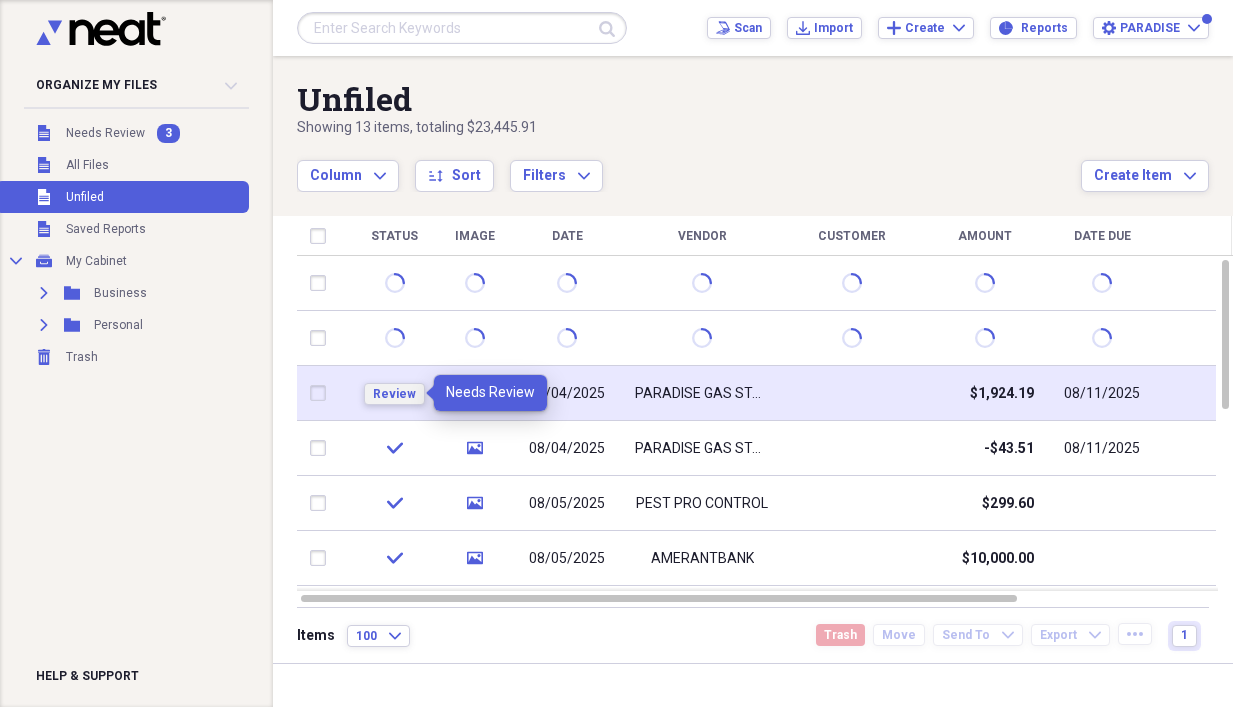 click on "Review" at bounding box center [394, 394] 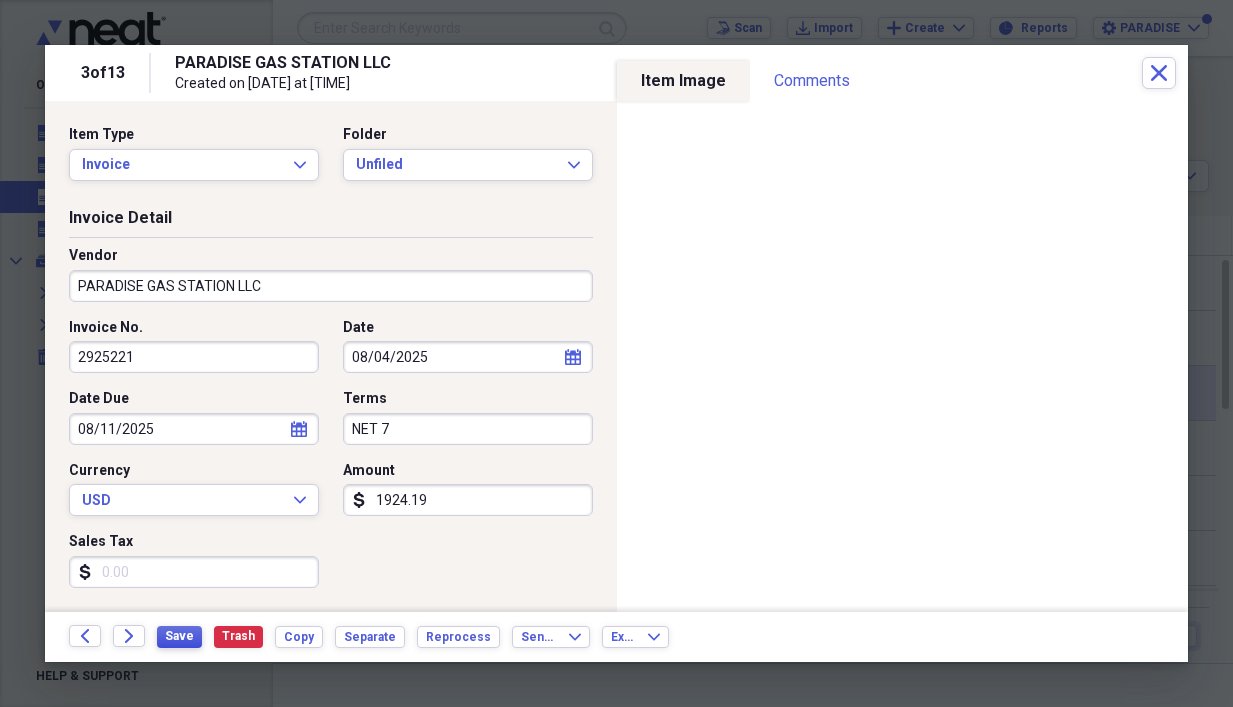 click on "Save" at bounding box center (179, 636) 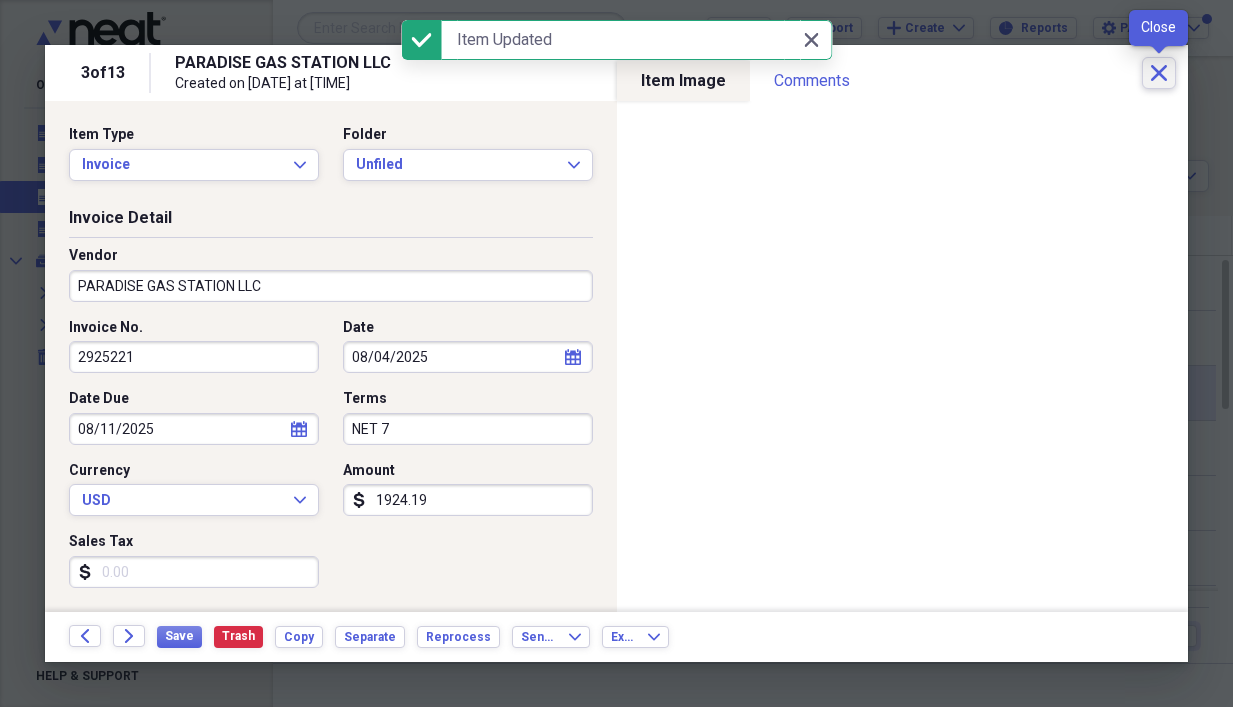click on "Close" 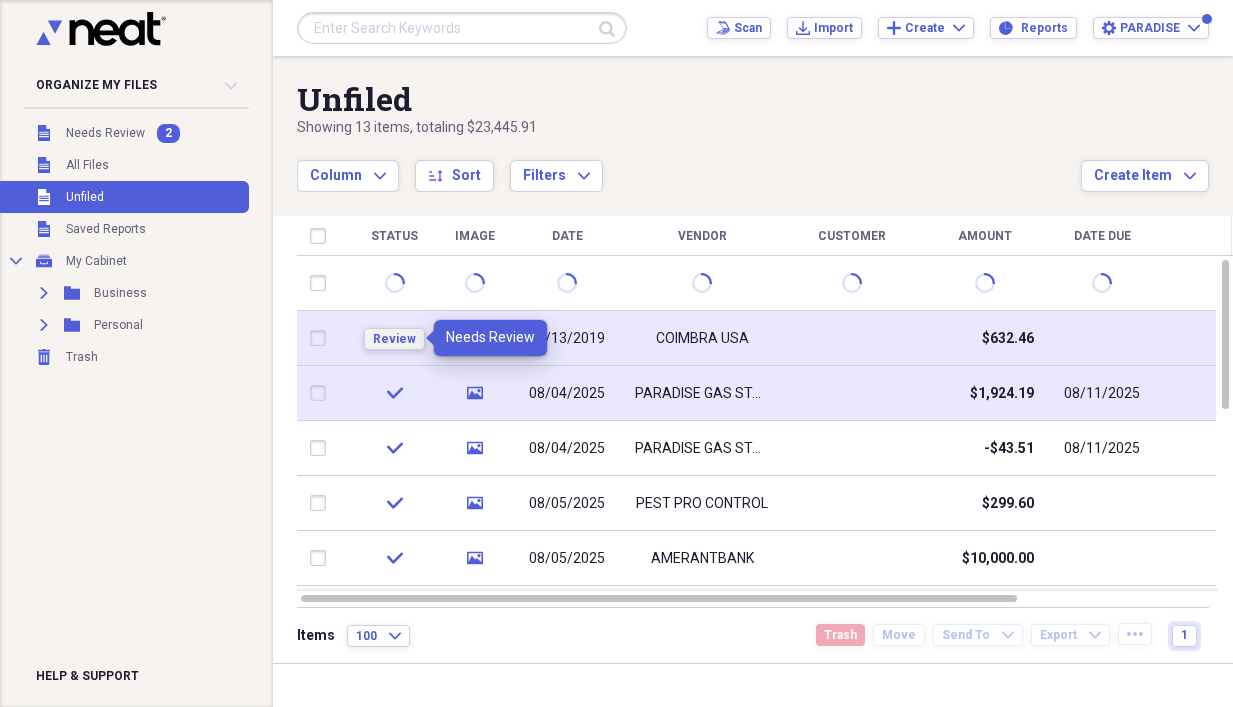 click on "Review" at bounding box center (394, 339) 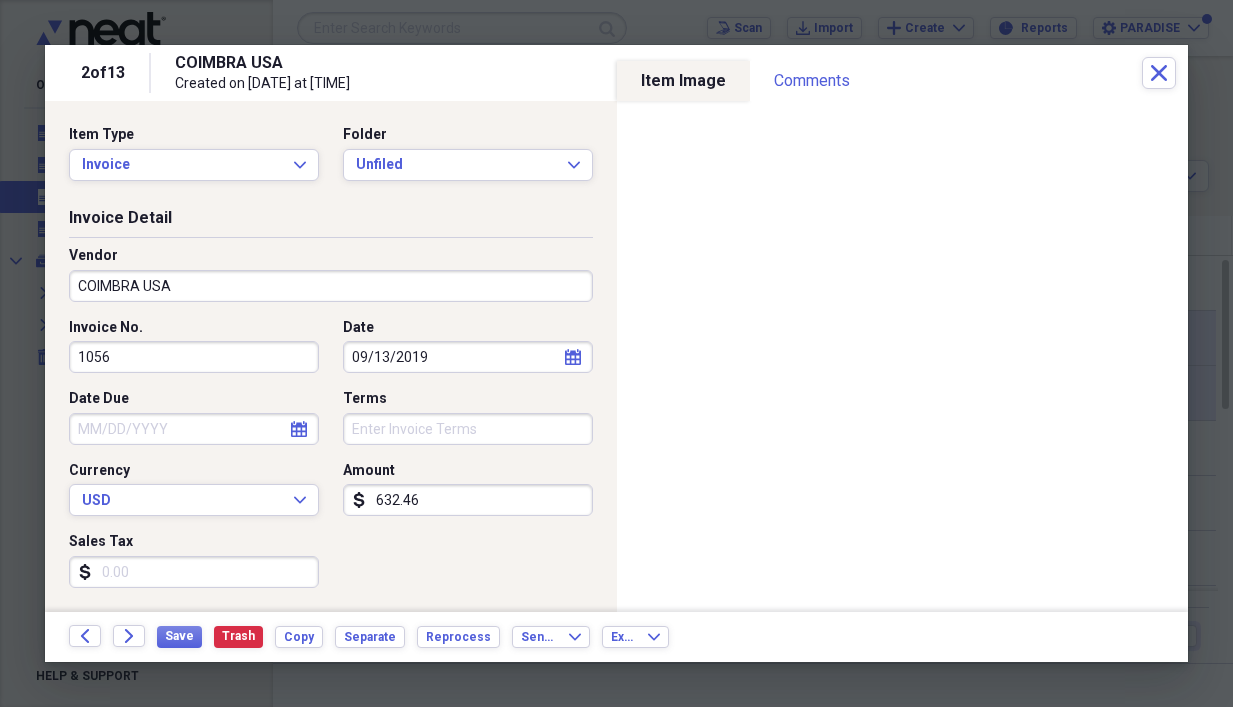 drag, startPoint x: 452, startPoint y: 501, endPoint x: 464, endPoint y: 498, distance: 12.369317 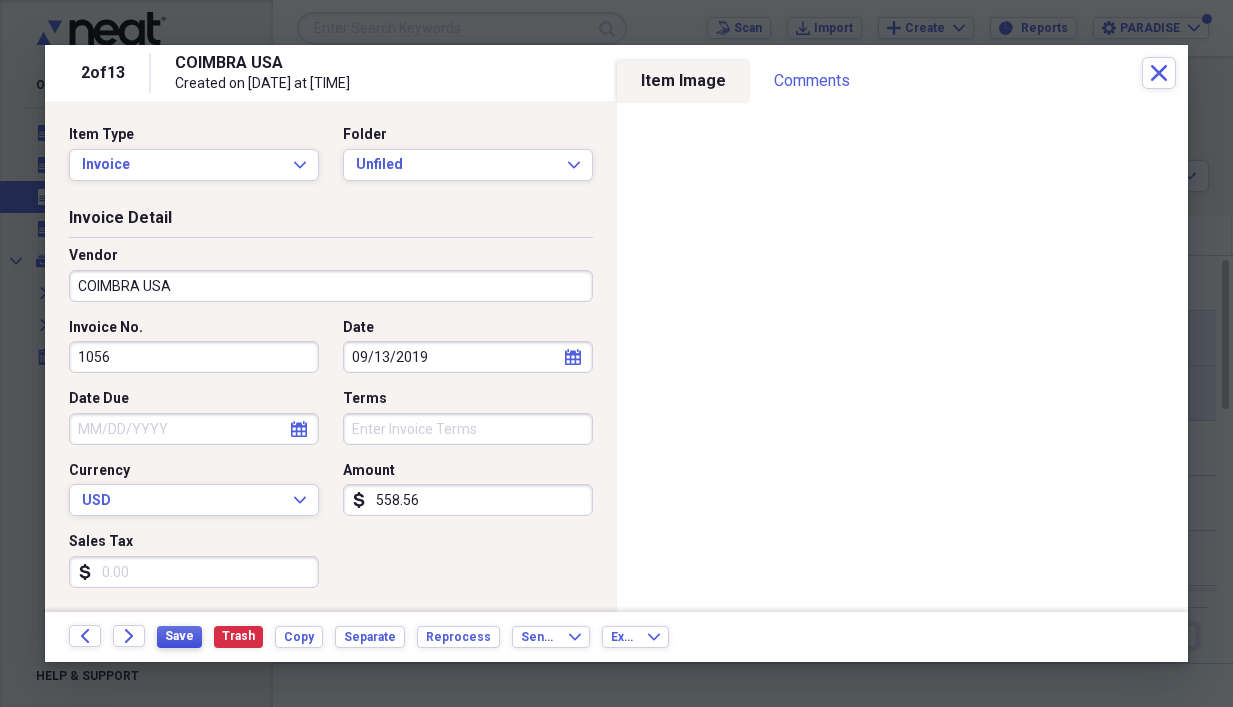 type on "558.56" 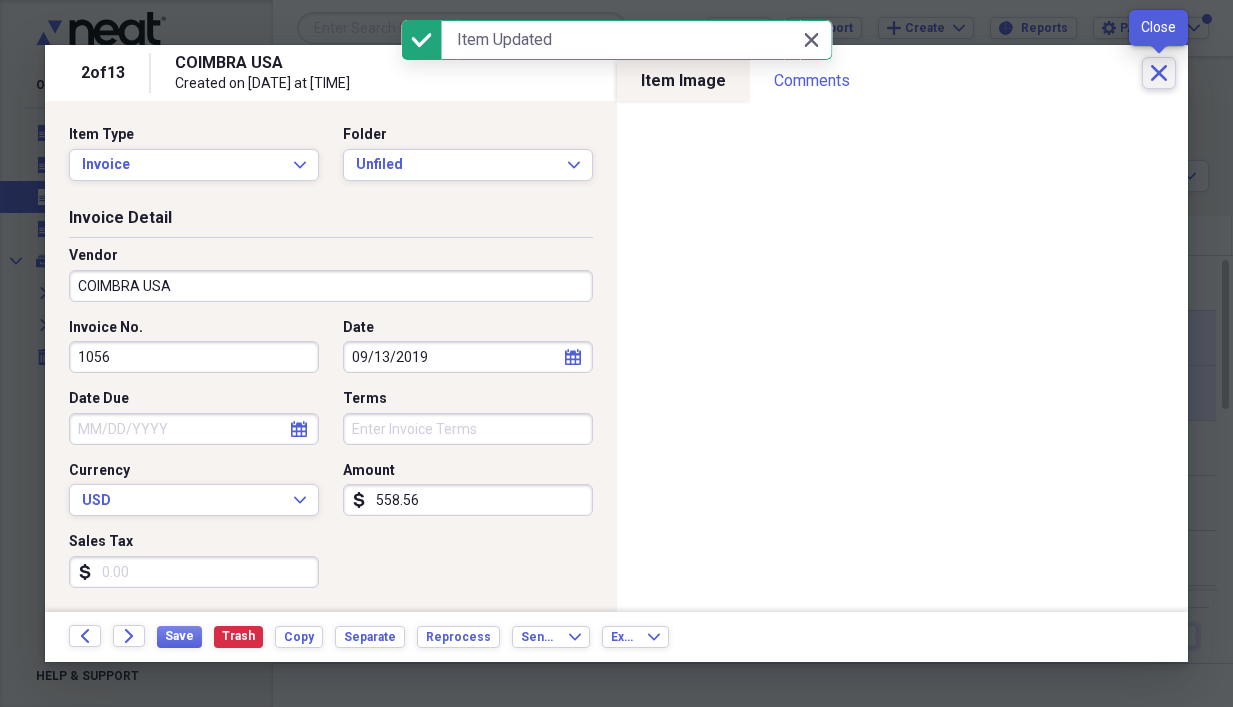 click on "Close" 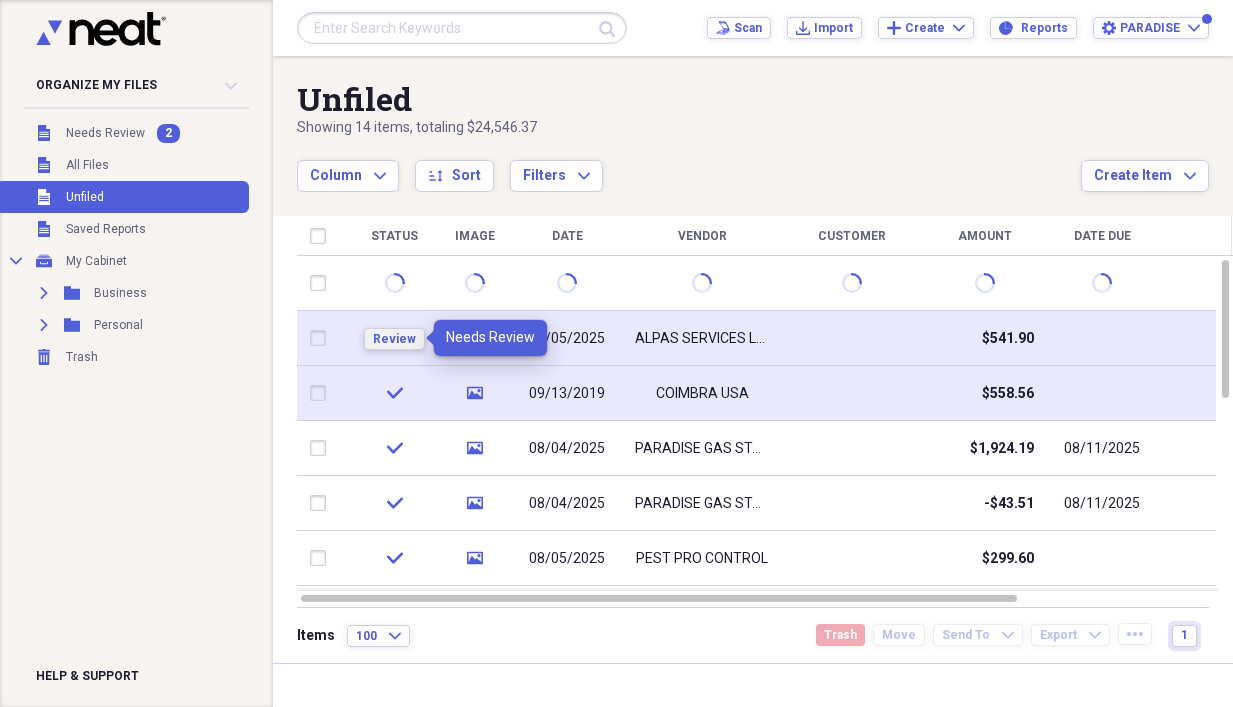 click on "Review" at bounding box center [394, 339] 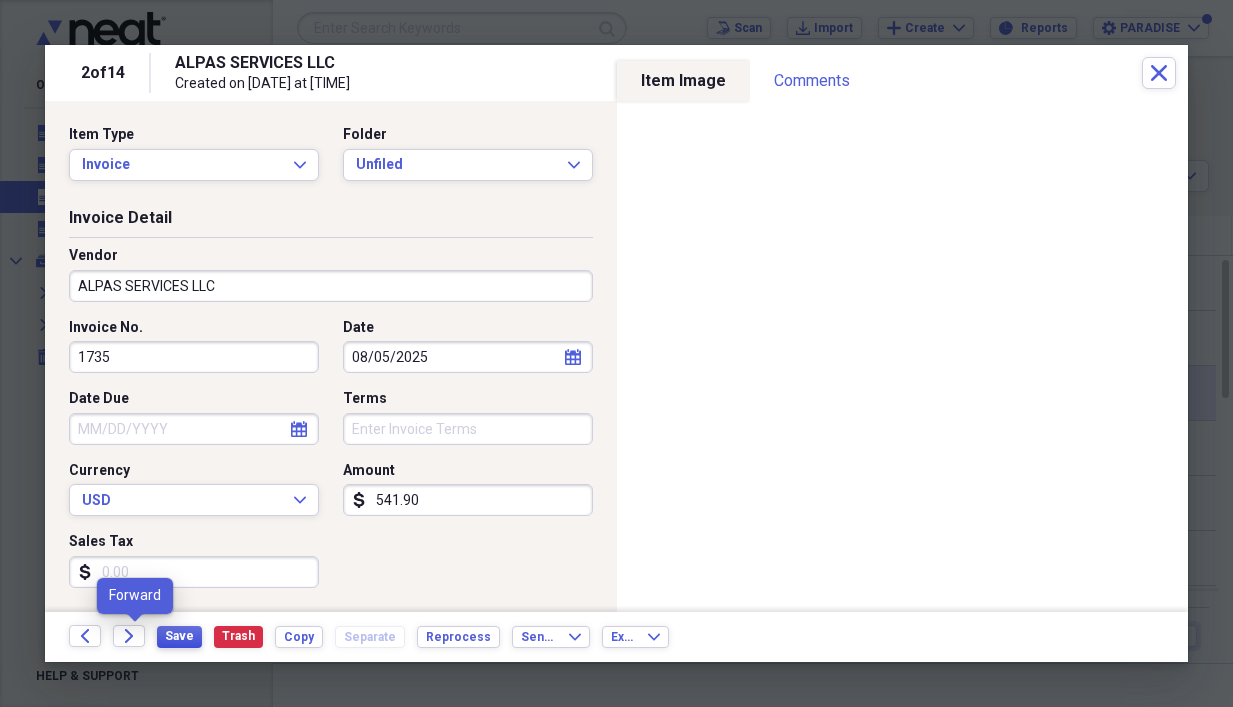 click on "Save" at bounding box center [179, 636] 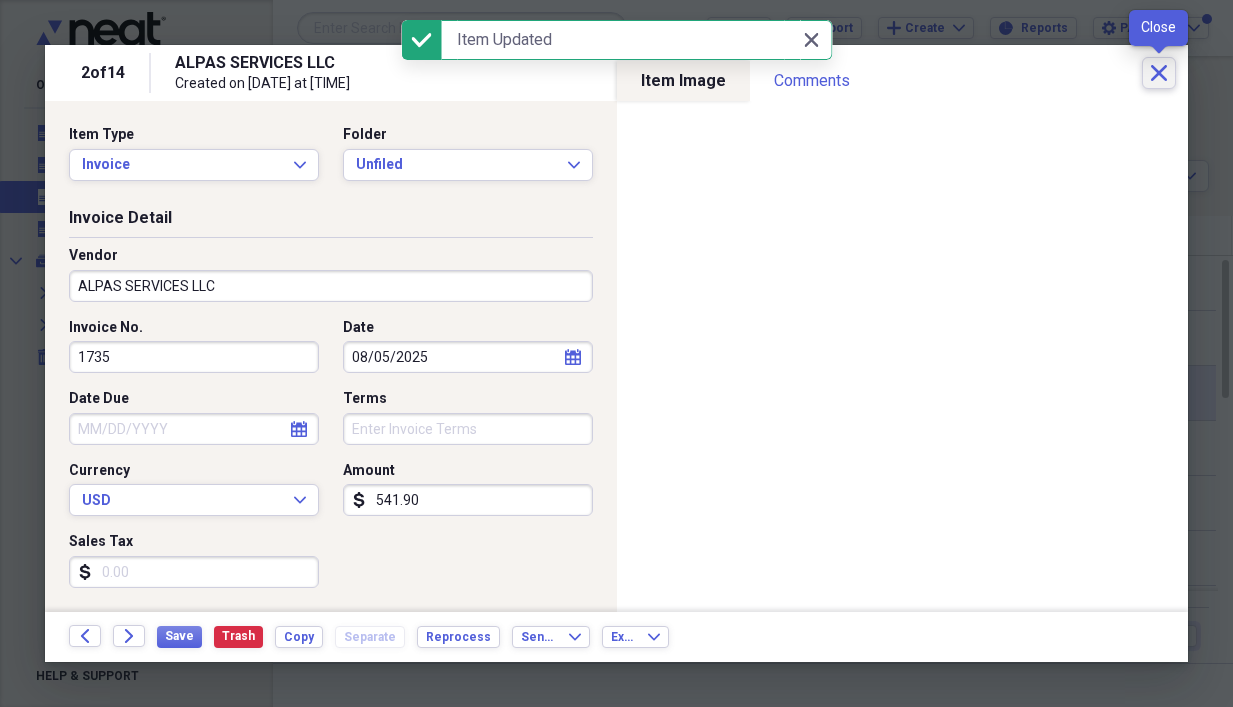 click 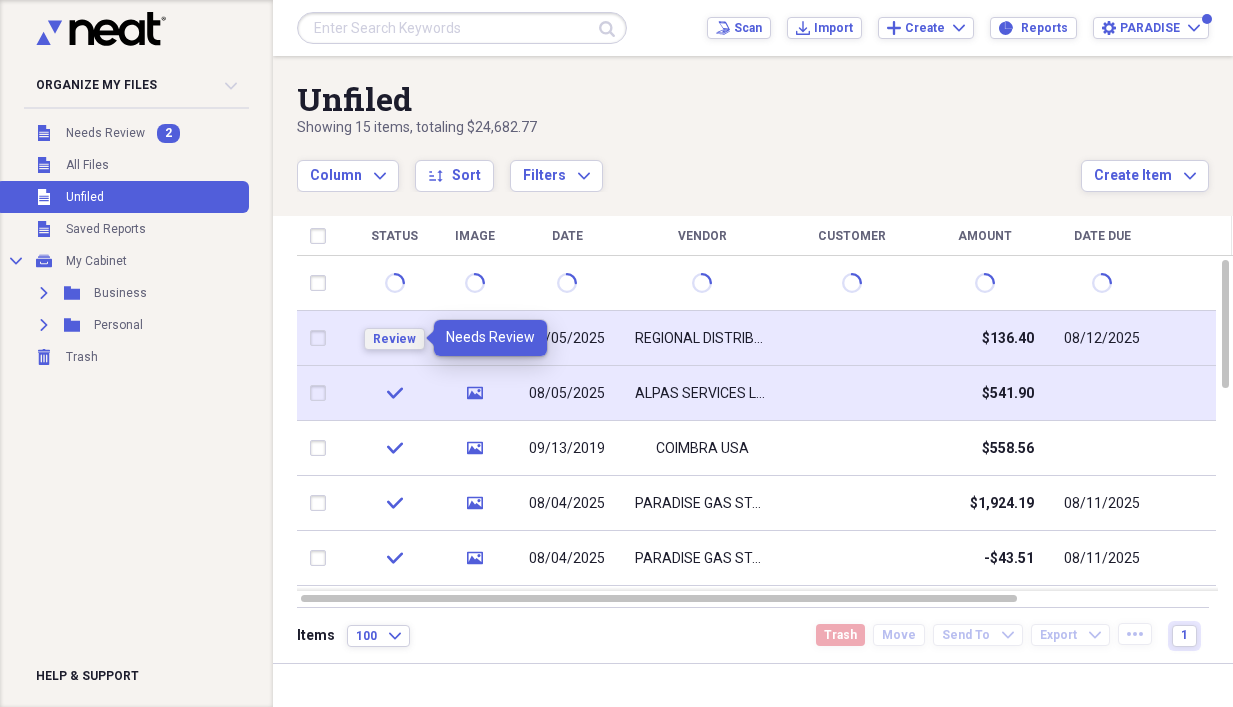click on "Review" at bounding box center (394, 339) 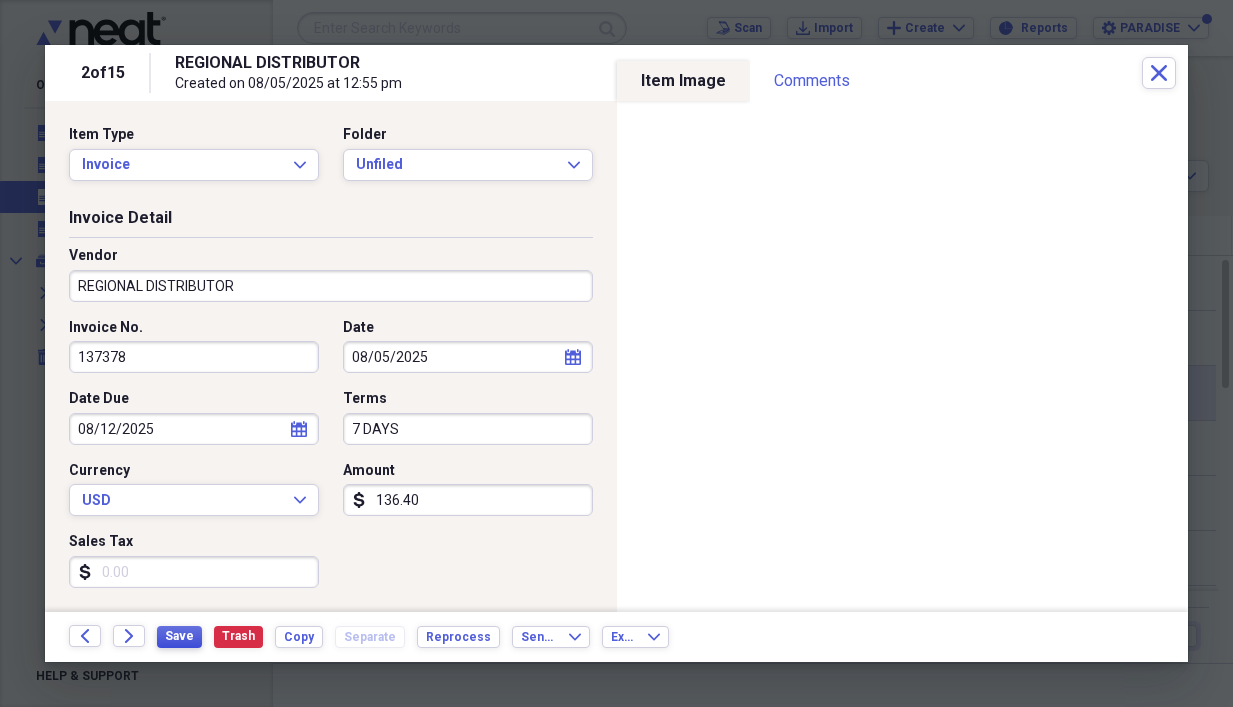 click on "Save" at bounding box center (179, 636) 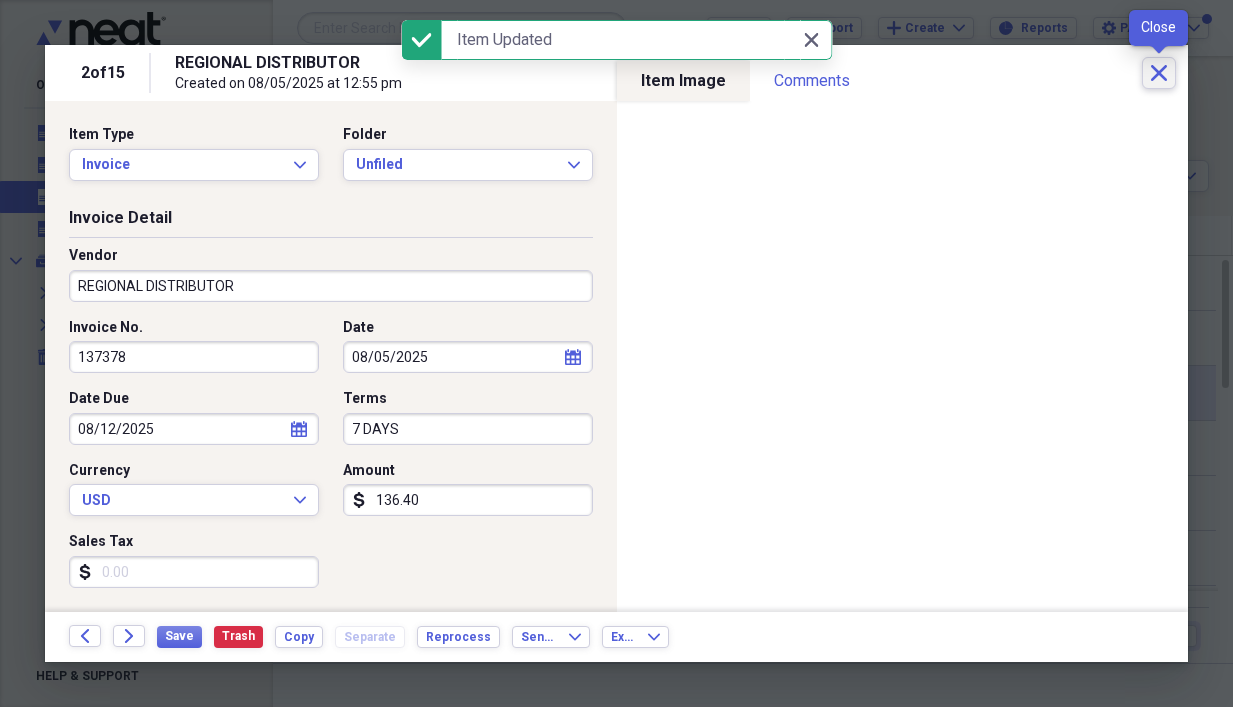 click 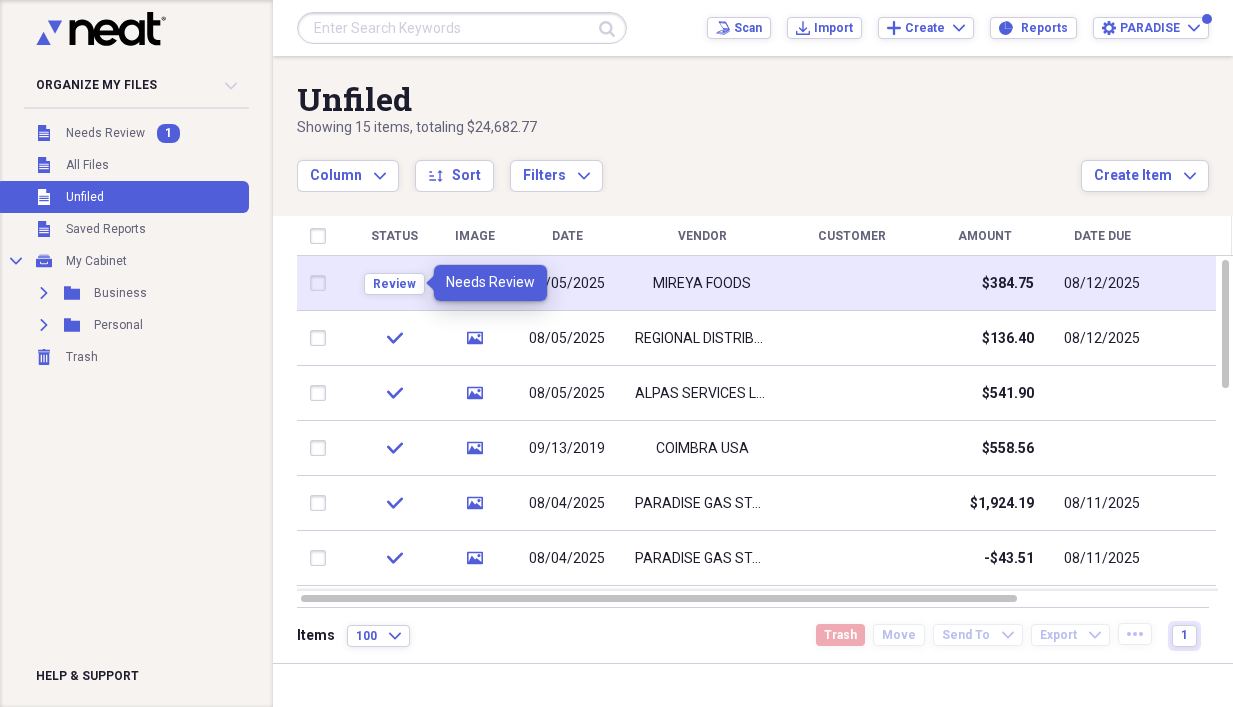 click on "Review" at bounding box center [394, 283] 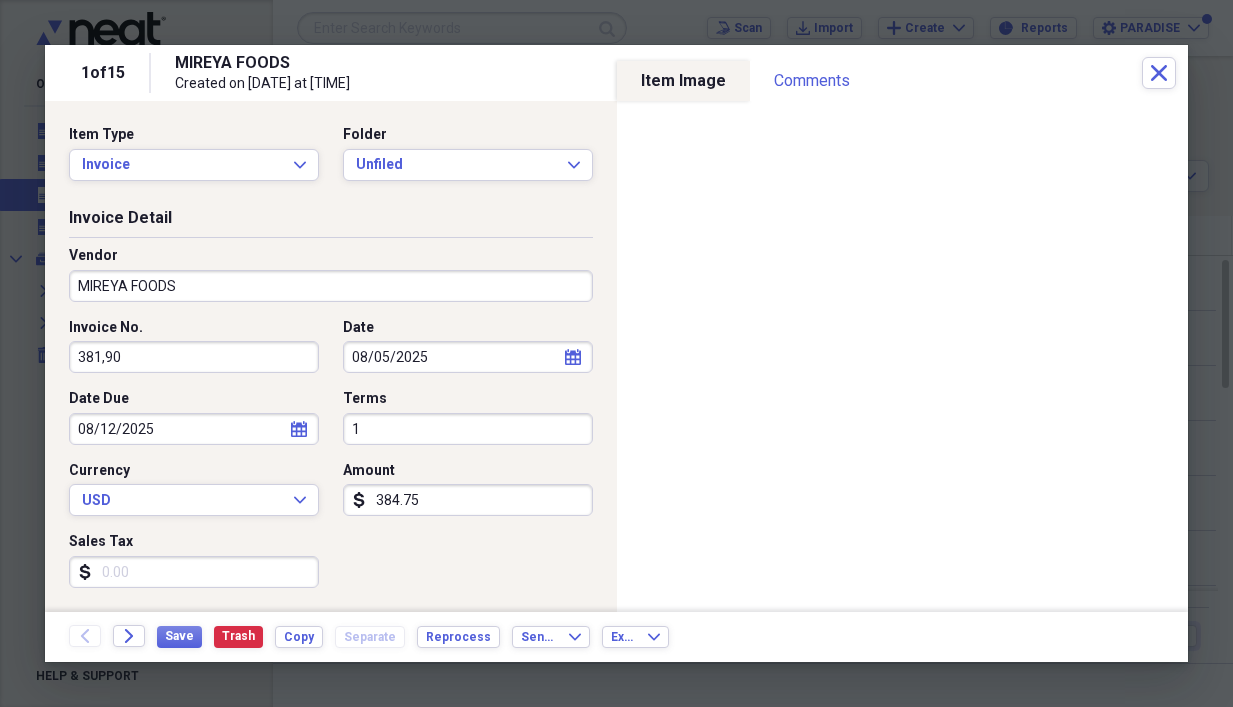 click on "381,90" at bounding box center [194, 357] 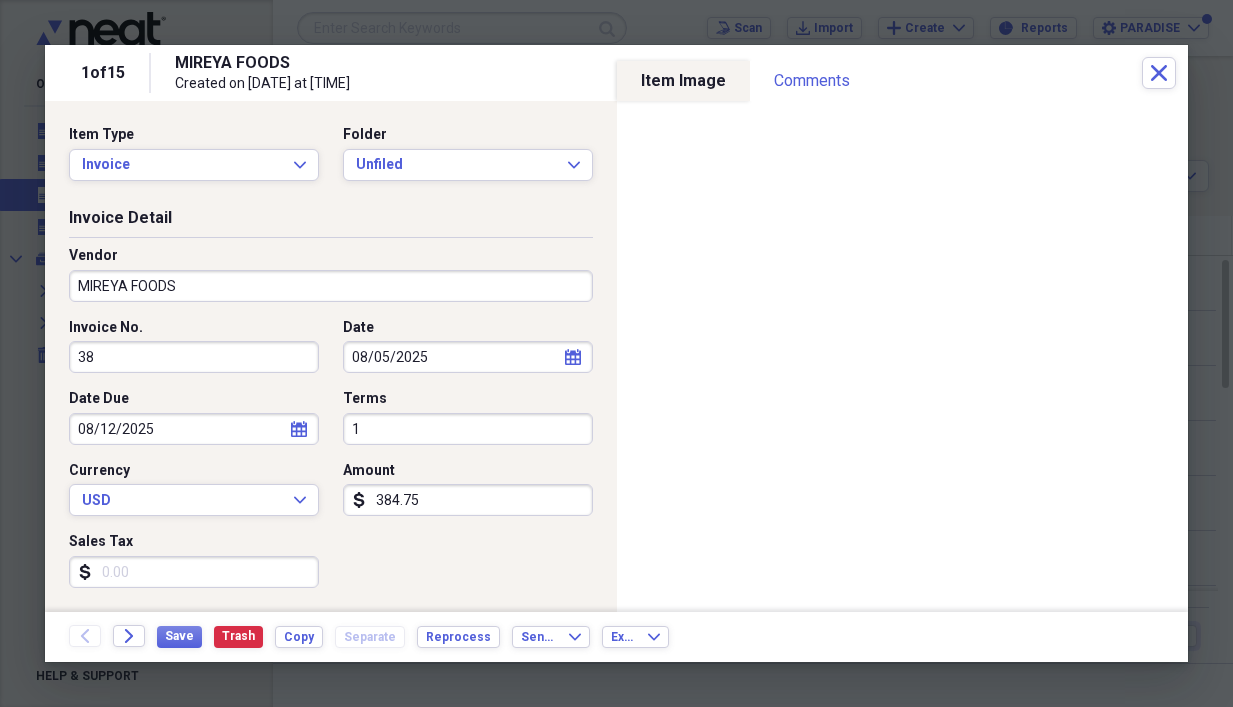 type on "3" 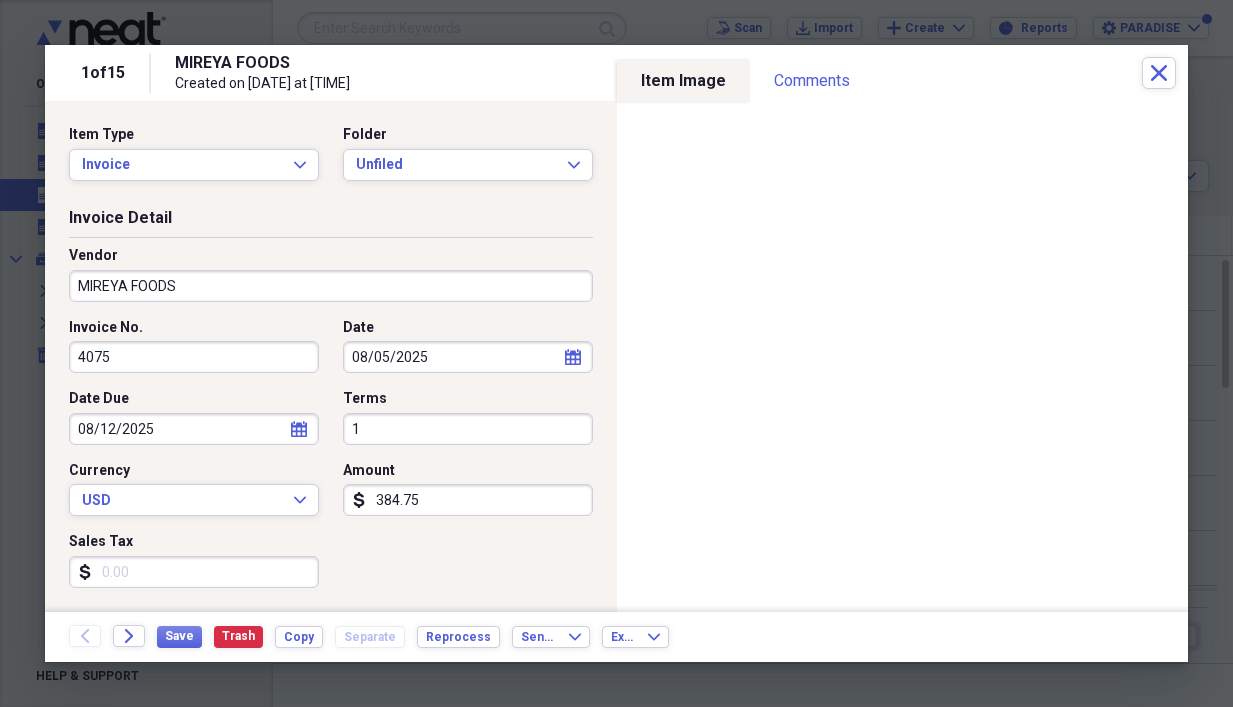 type on "4075" 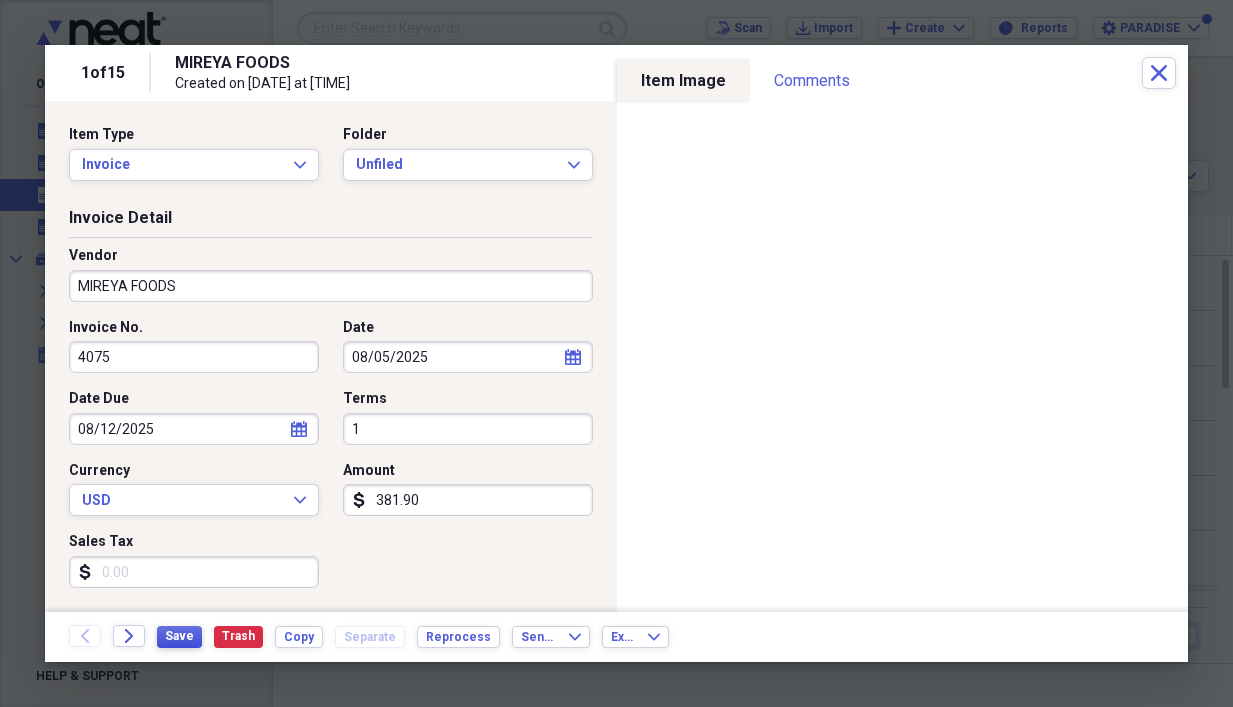 type on "381.90" 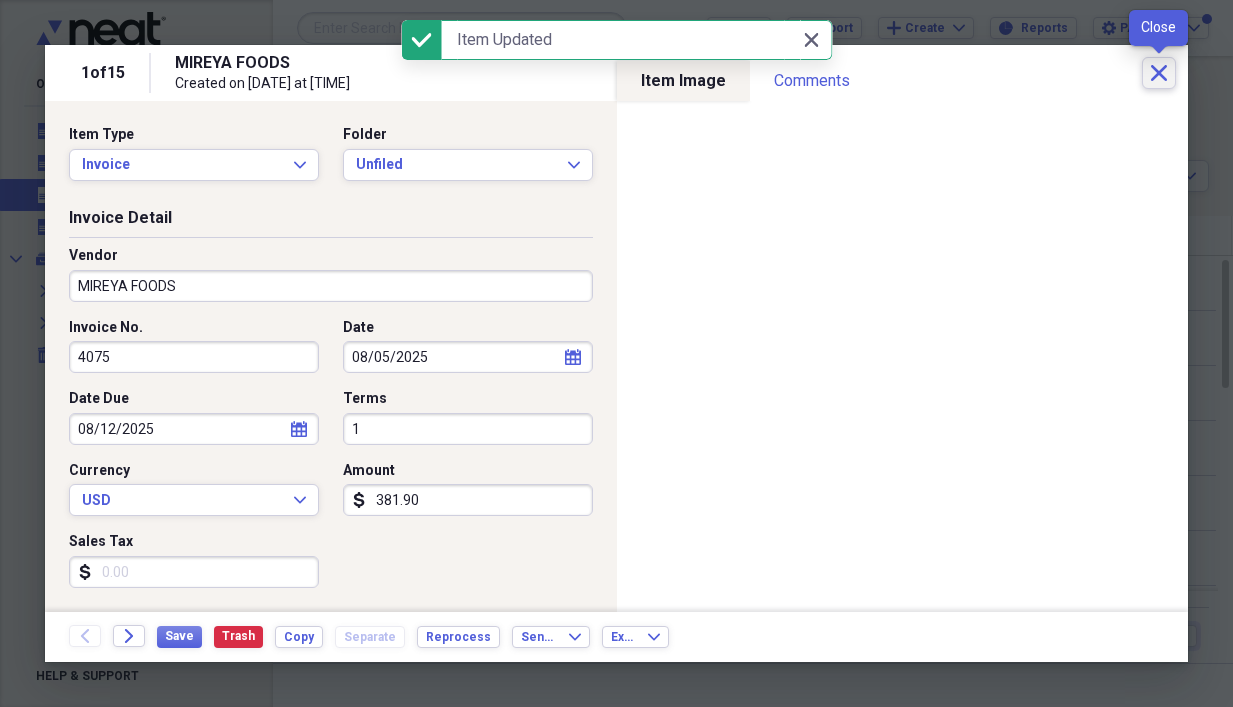 click on "Close" at bounding box center (1159, 73) 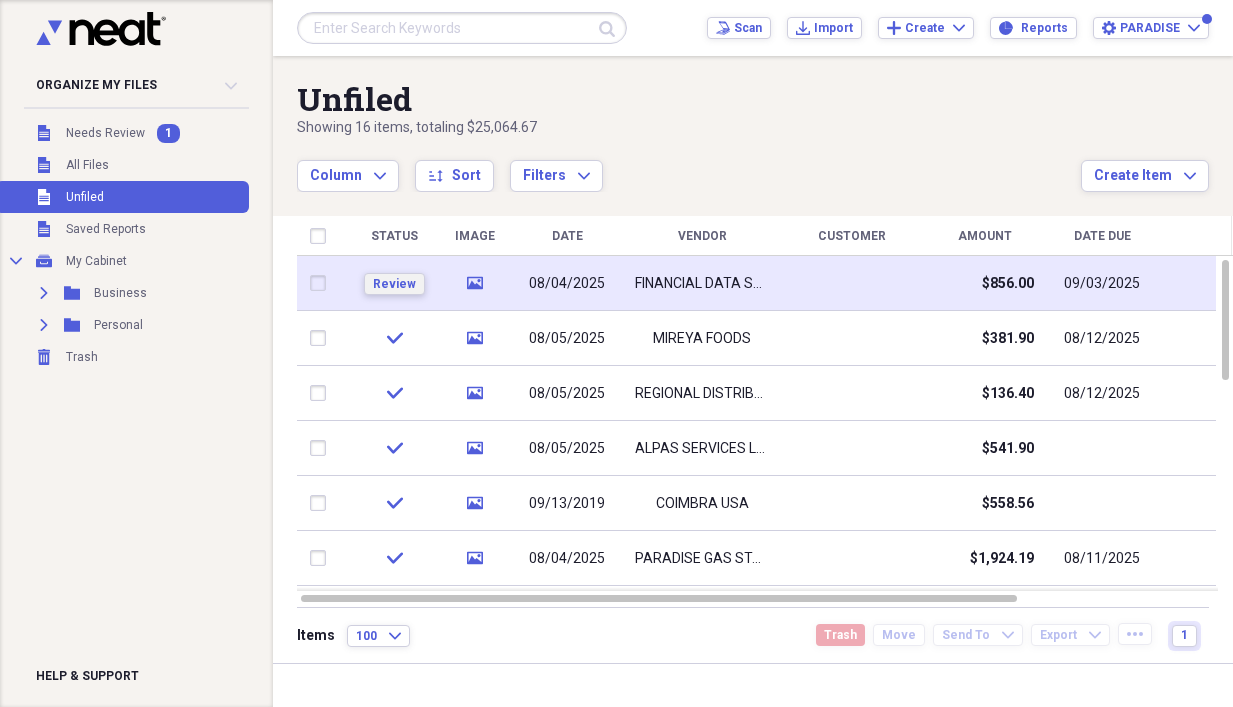 click on "Review" at bounding box center (394, 284) 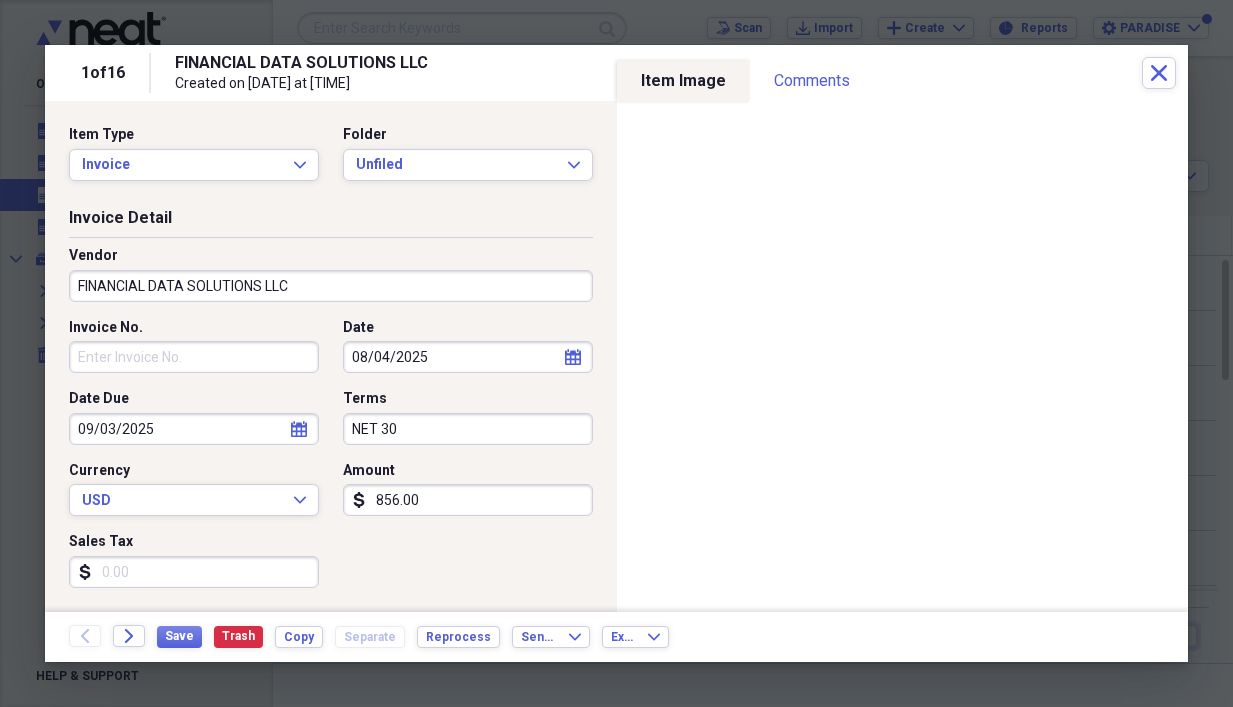 click on "Invoice No." at bounding box center [194, 357] 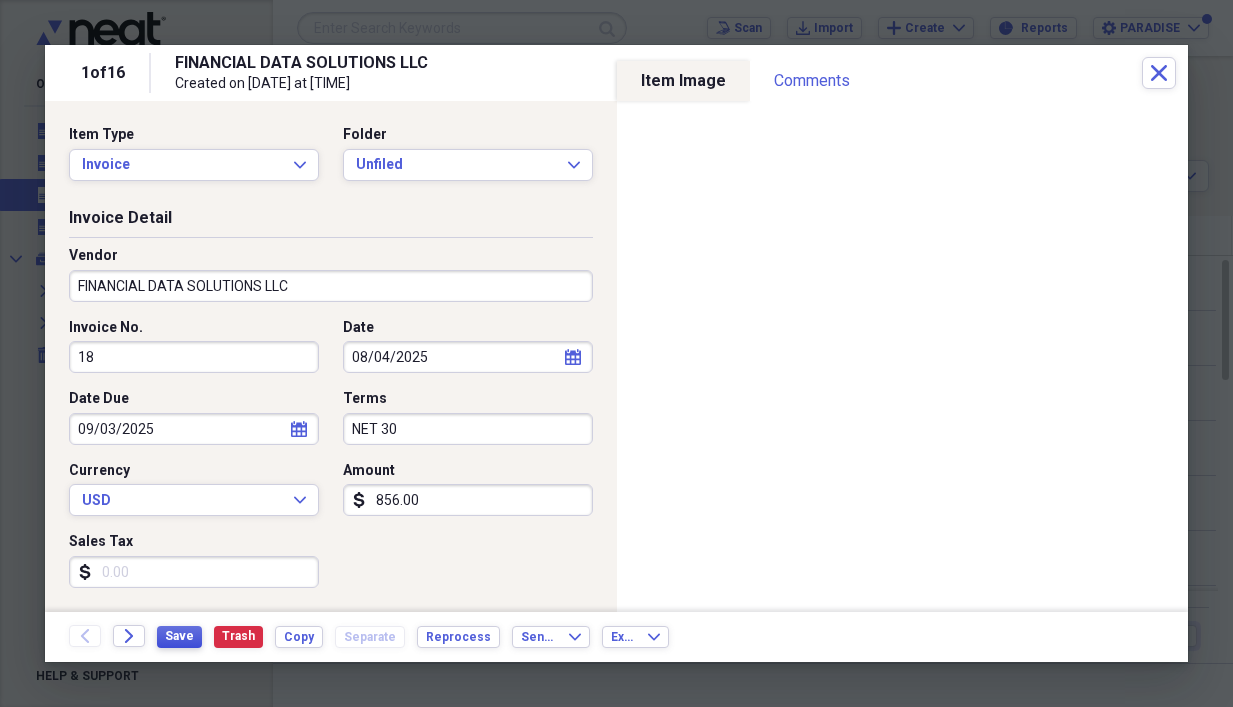 type on "18" 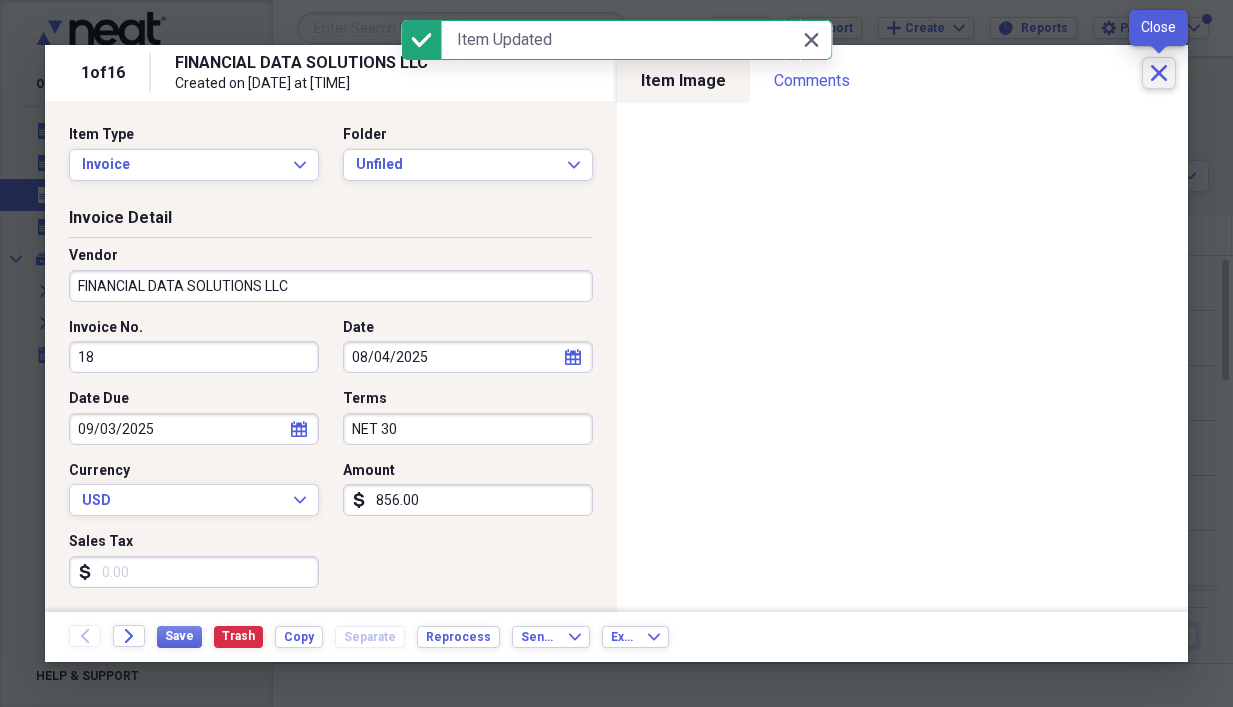 click on "Close" at bounding box center (1159, 73) 